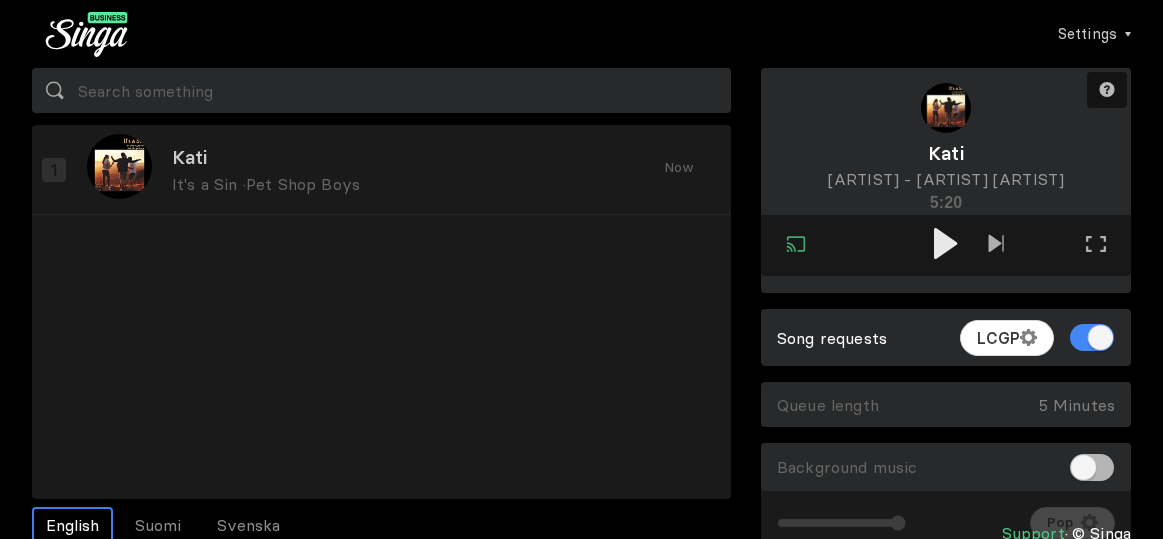 scroll, scrollTop: 0, scrollLeft: 0, axis: both 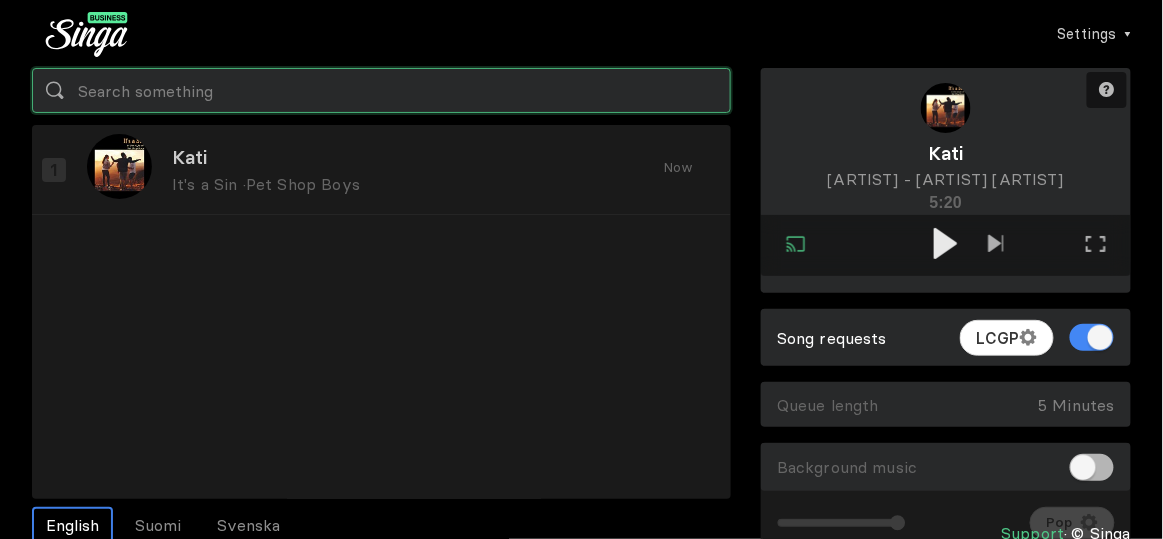 click at bounding box center [381, 90] 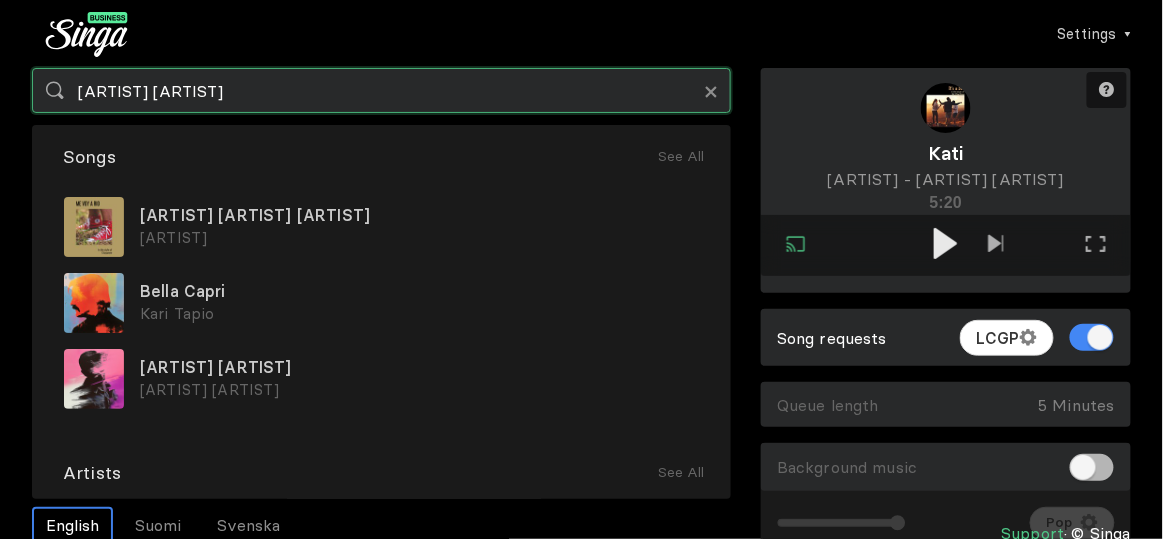 click on "[ARTIST] [ARTIST]" at bounding box center [381, 90] 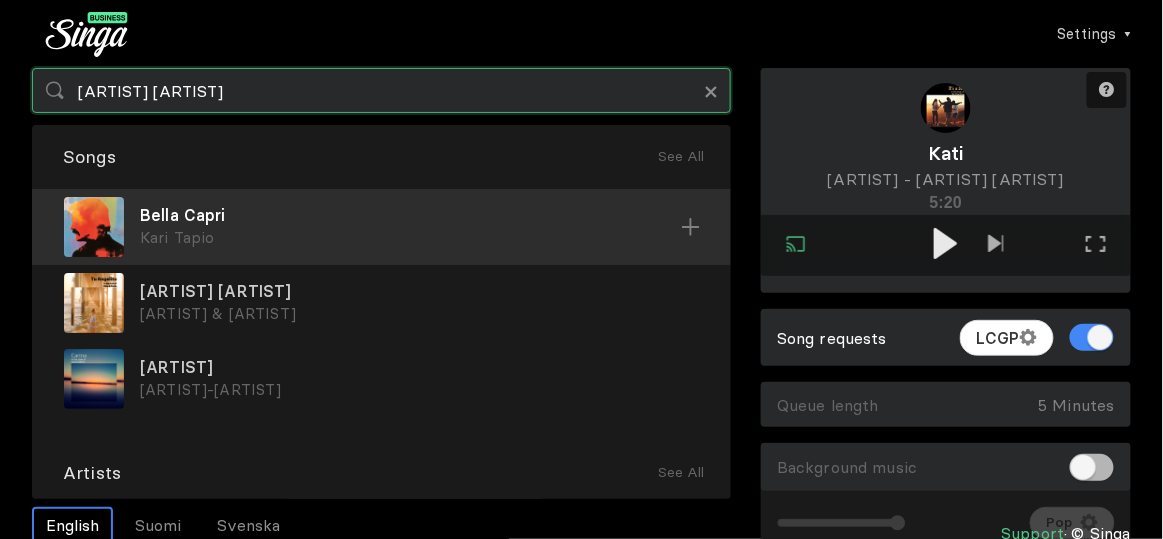 type on "[ARTIST] [ARTIST]" 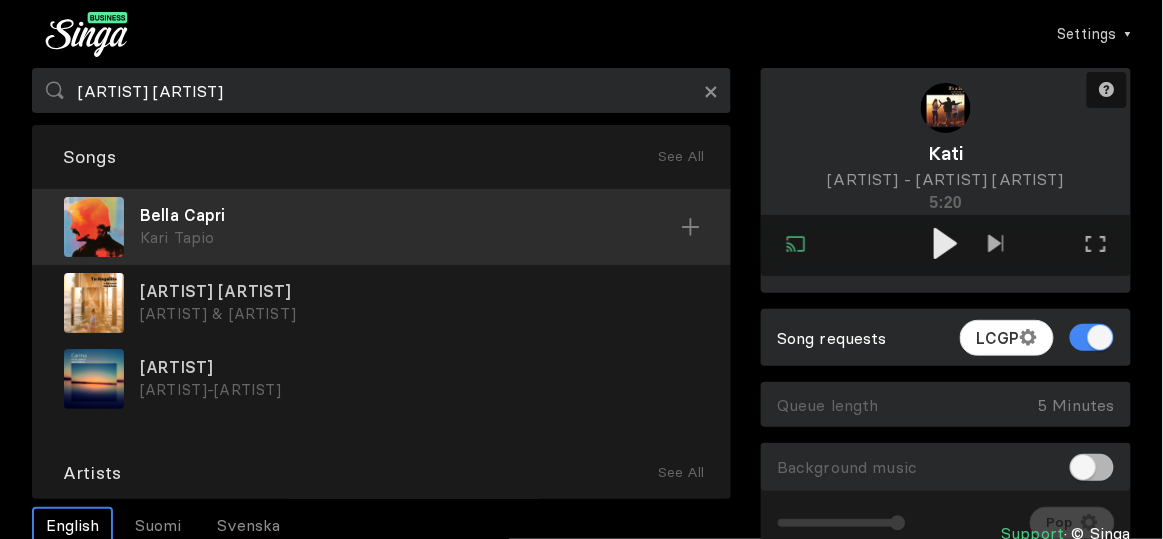 click on "Kari Tapio" at bounding box center [410, 238] 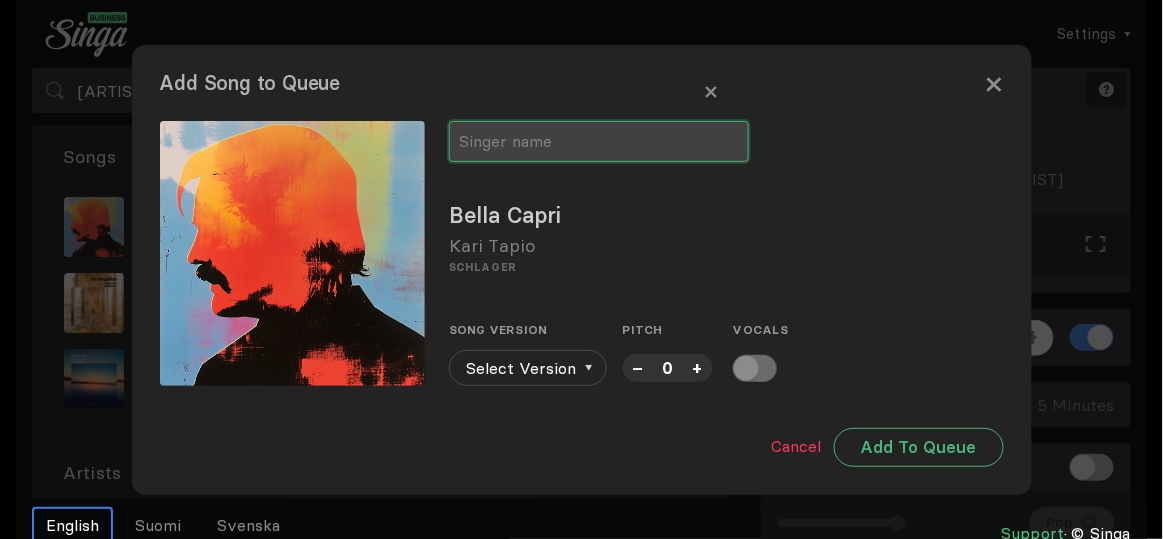 click at bounding box center [599, 141] 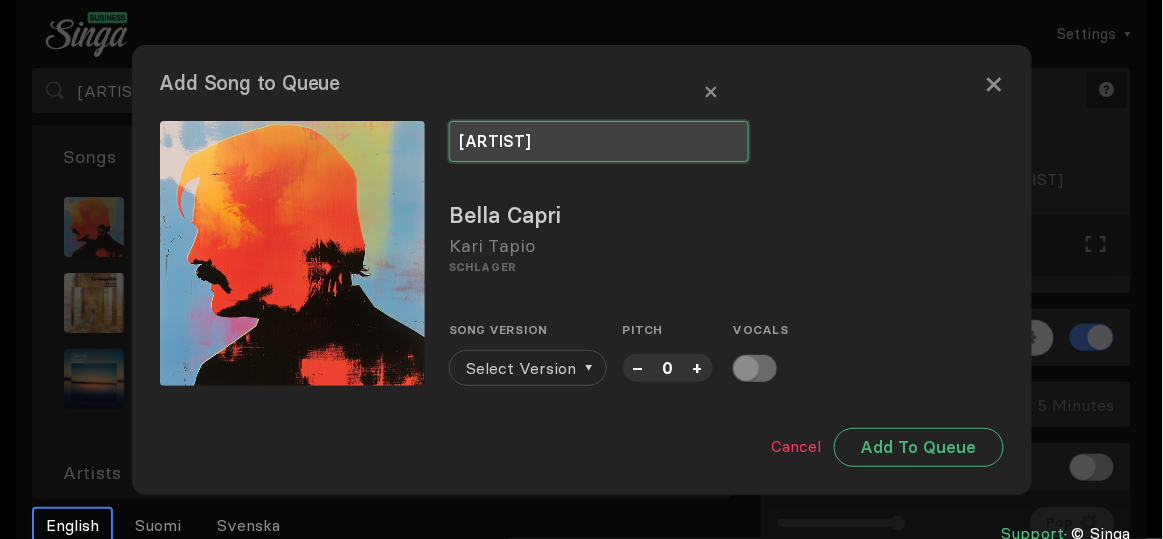 type on "[ARTIST]" 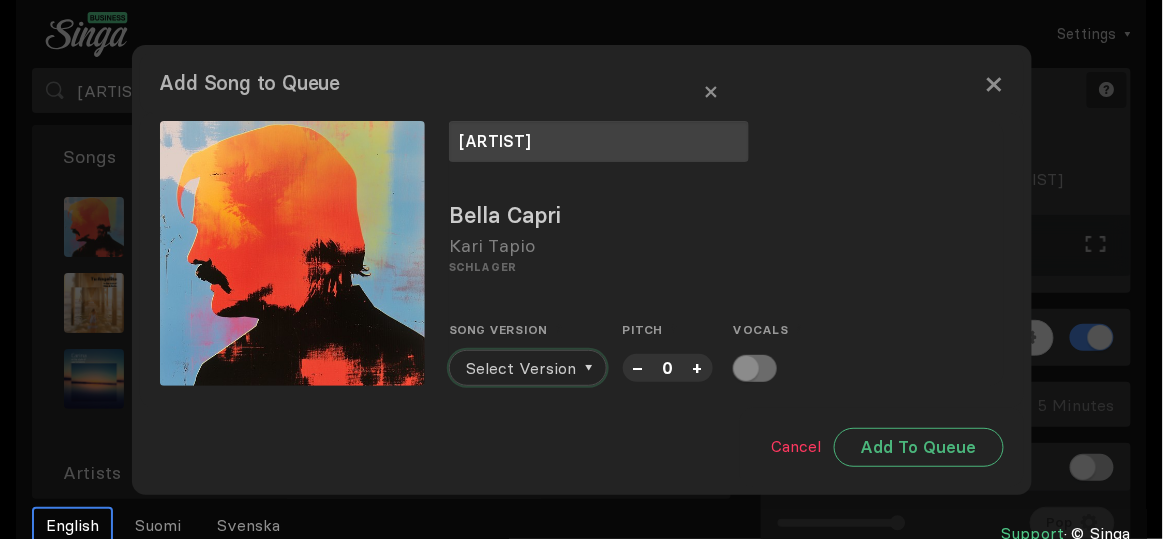 click on "Select Version" at bounding box center [521, 368] 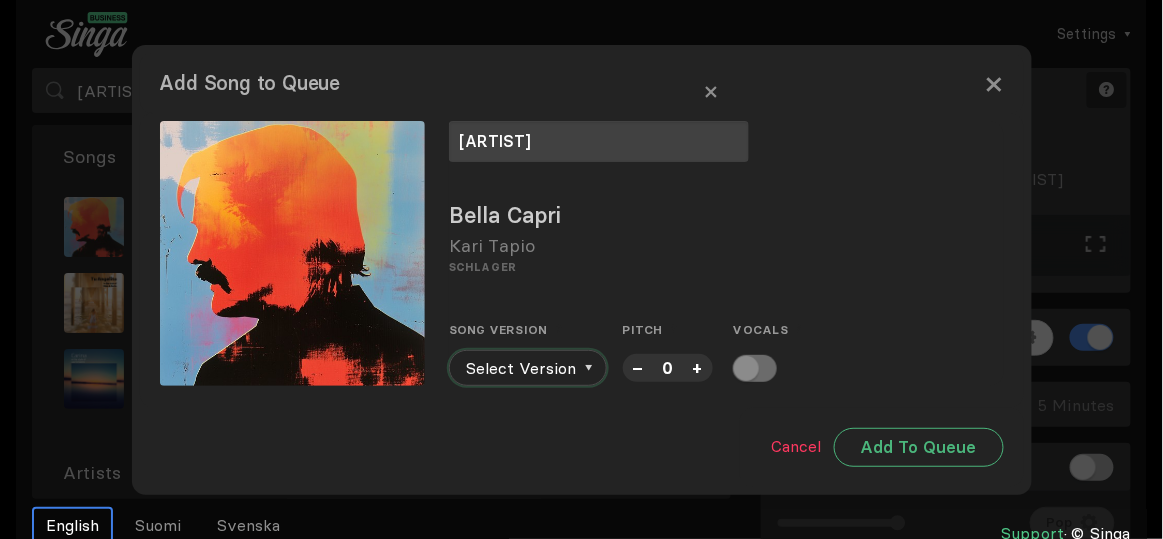 click on "Select Version" at bounding box center (528, 368) 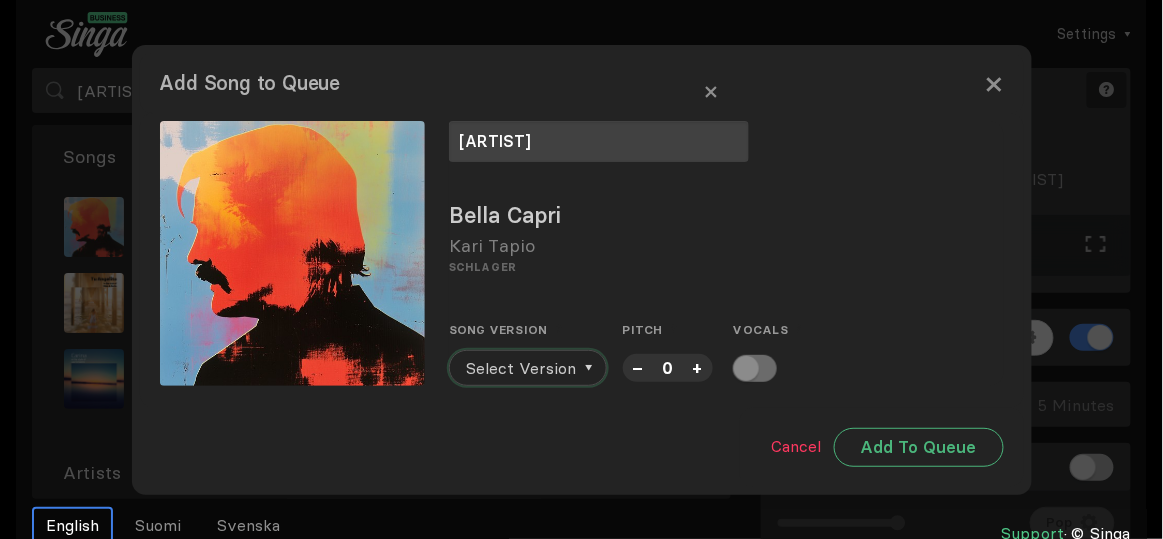 click on "Select Version" at bounding box center (528, 368) 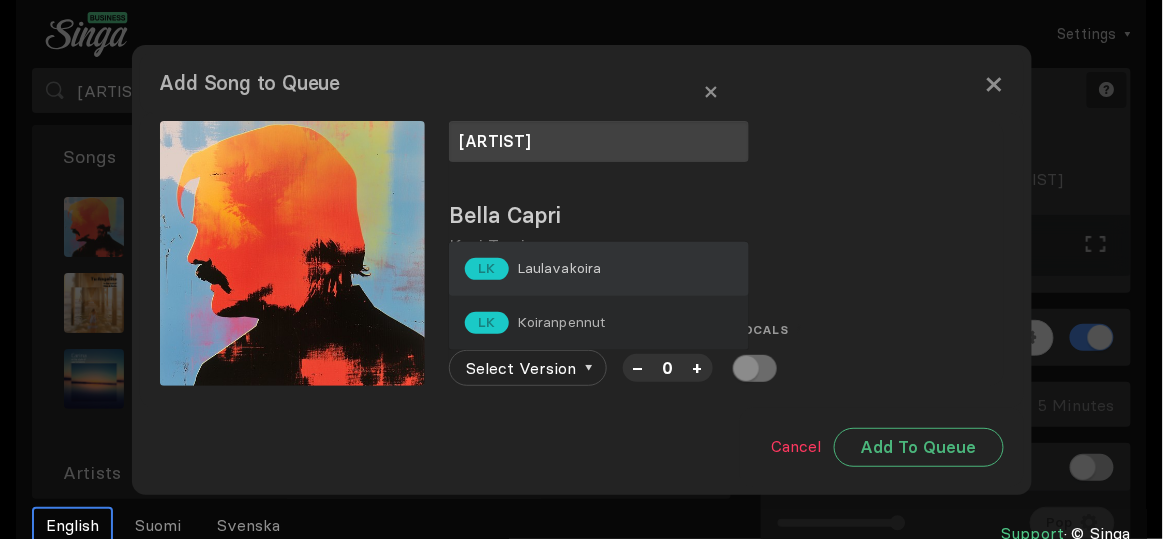 click on "LK Laulavakoira" at bounding box center (599, 269) 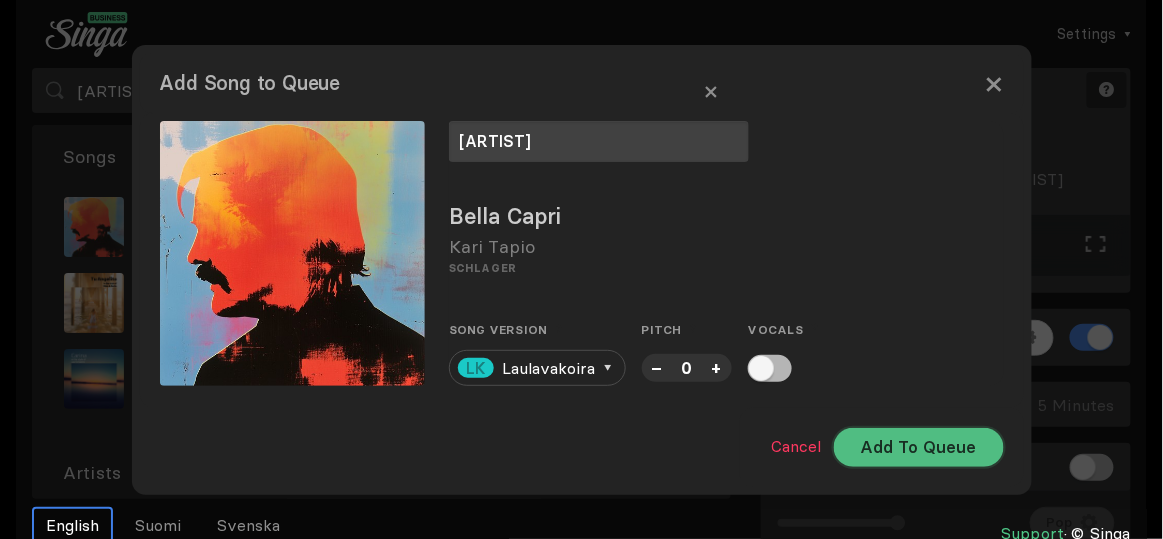 click on "Add To Queue" at bounding box center (919, 447) 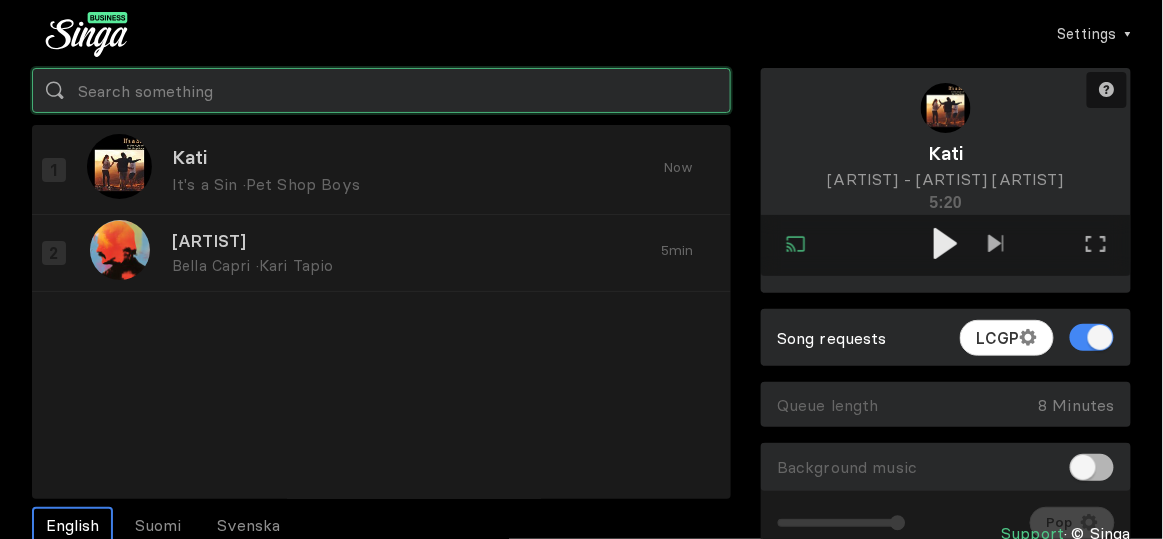 click at bounding box center [381, 90] 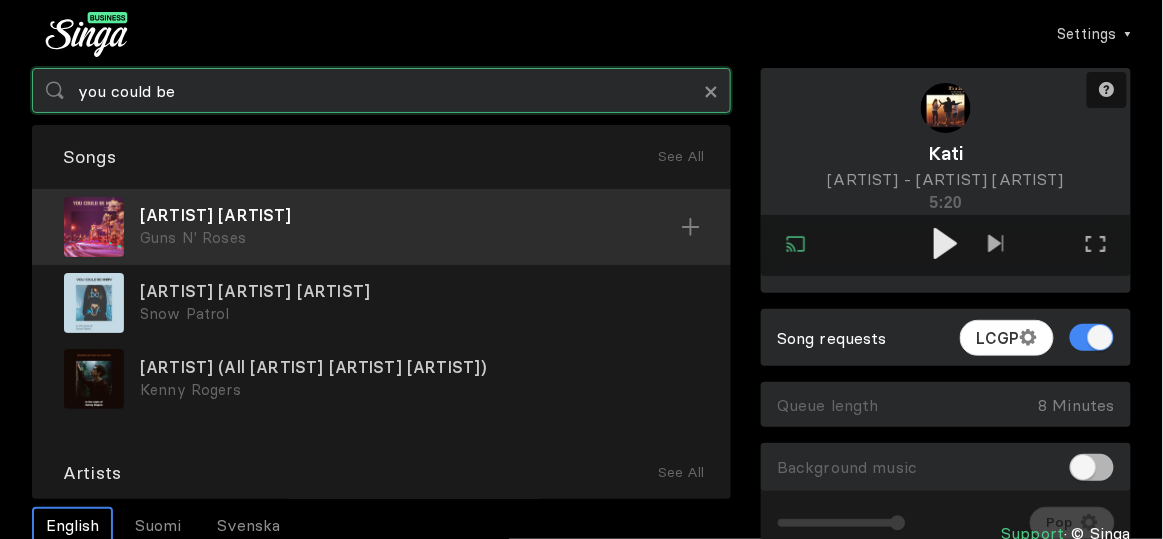 type on "you could be" 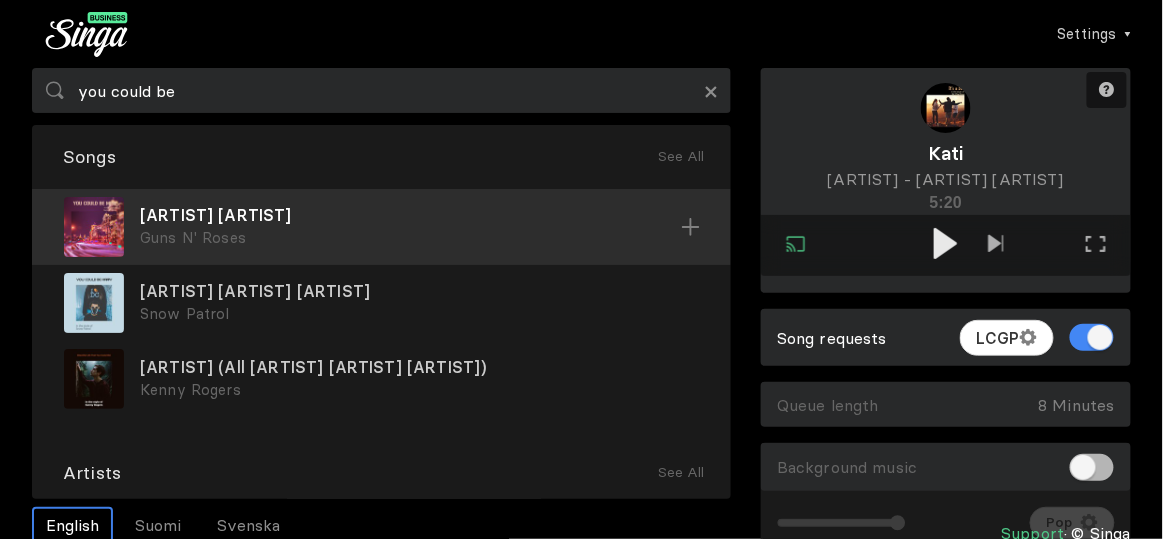 click on "[ARTIST] [ARTIST]" at bounding box center [410, 215] 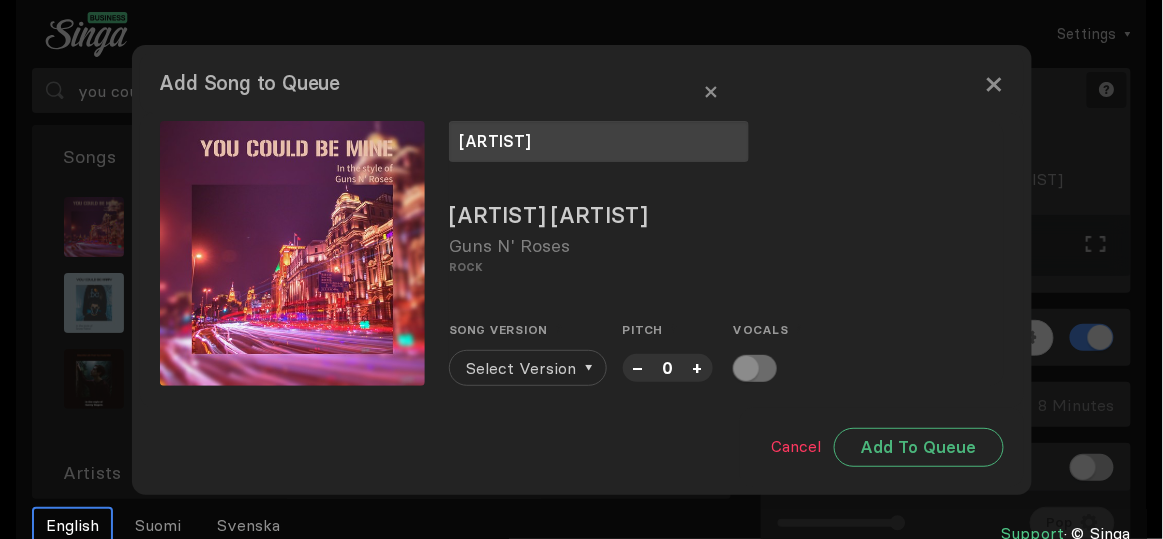type on "[ARTIST]" 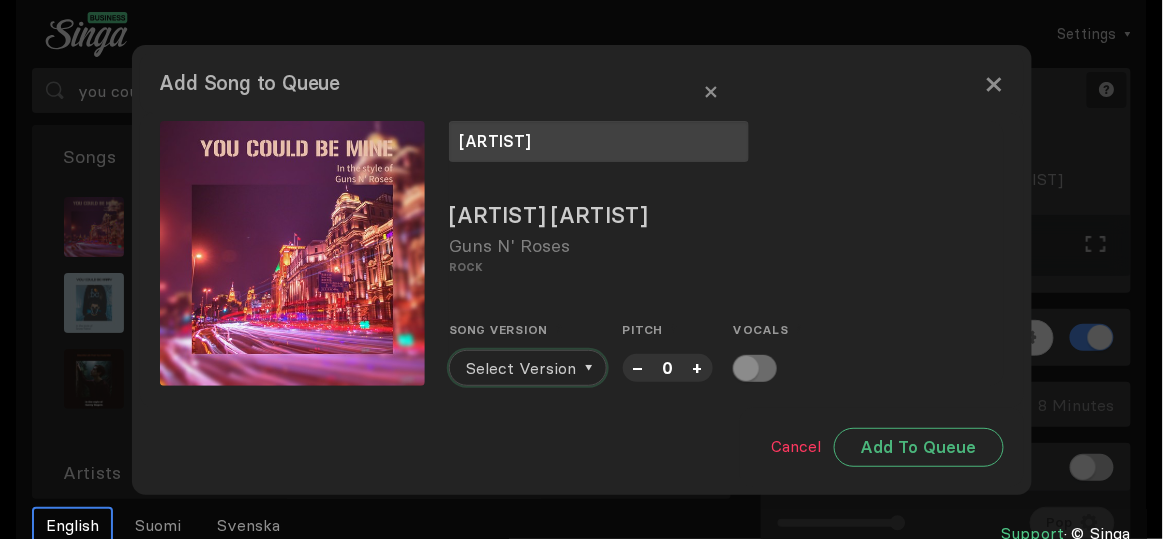 click on "Select Version" at bounding box center [521, 368] 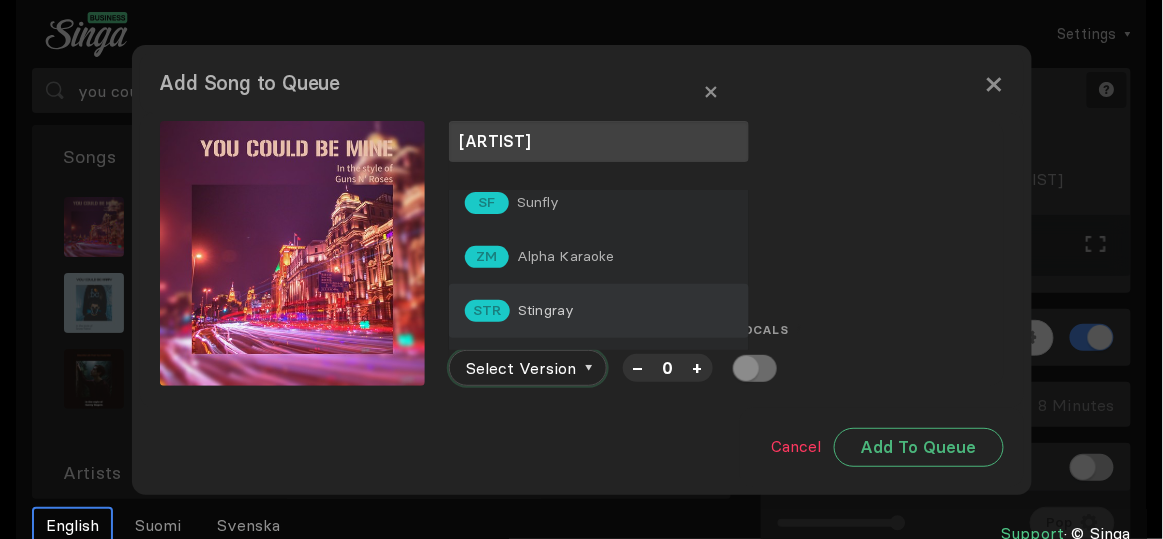 scroll, scrollTop: 0, scrollLeft: 0, axis: both 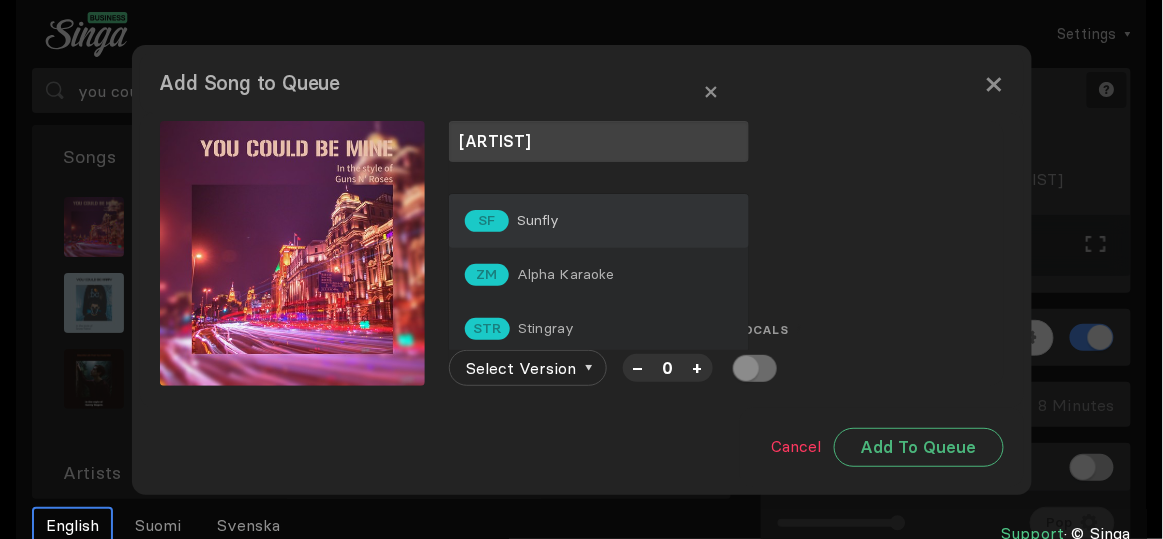 click on "SF Sunfly" at bounding box center (599, 221) 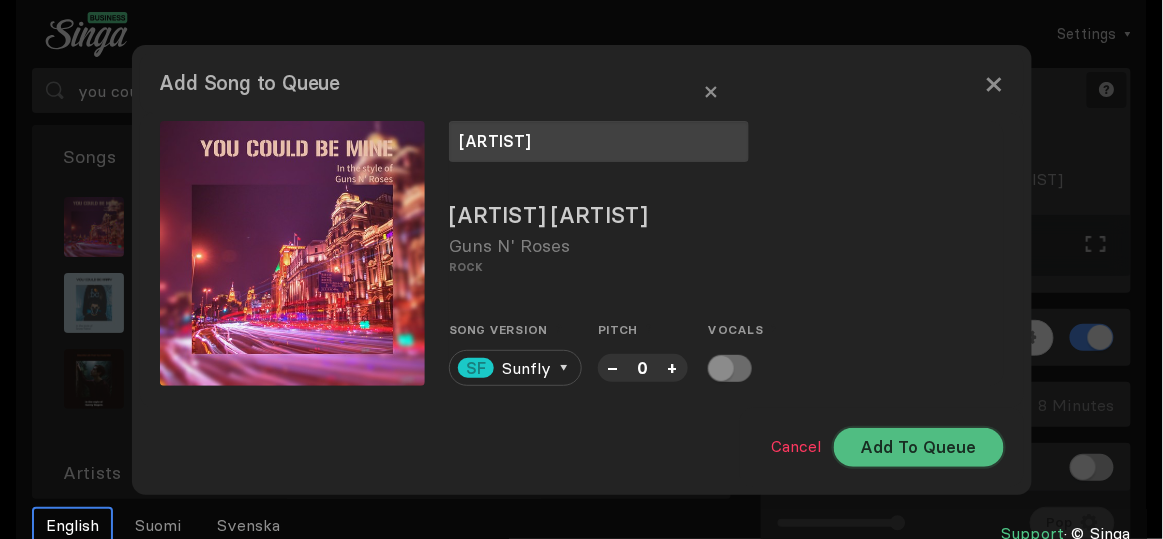 click on "Add To Queue" at bounding box center (919, 447) 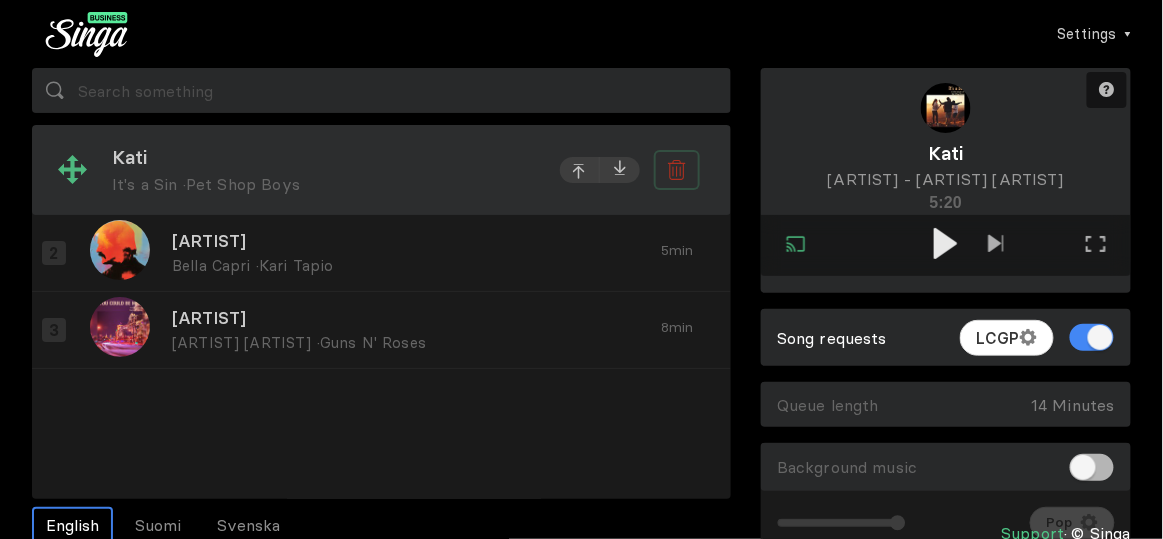 click at bounding box center (677, 170) 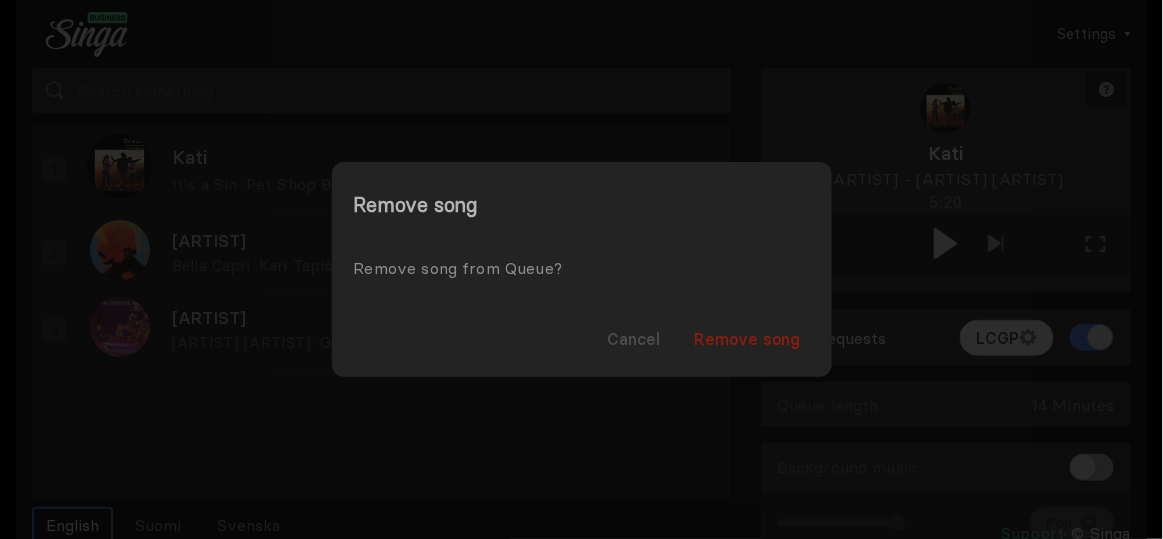 click on "Remove song" at bounding box center [748, 339] 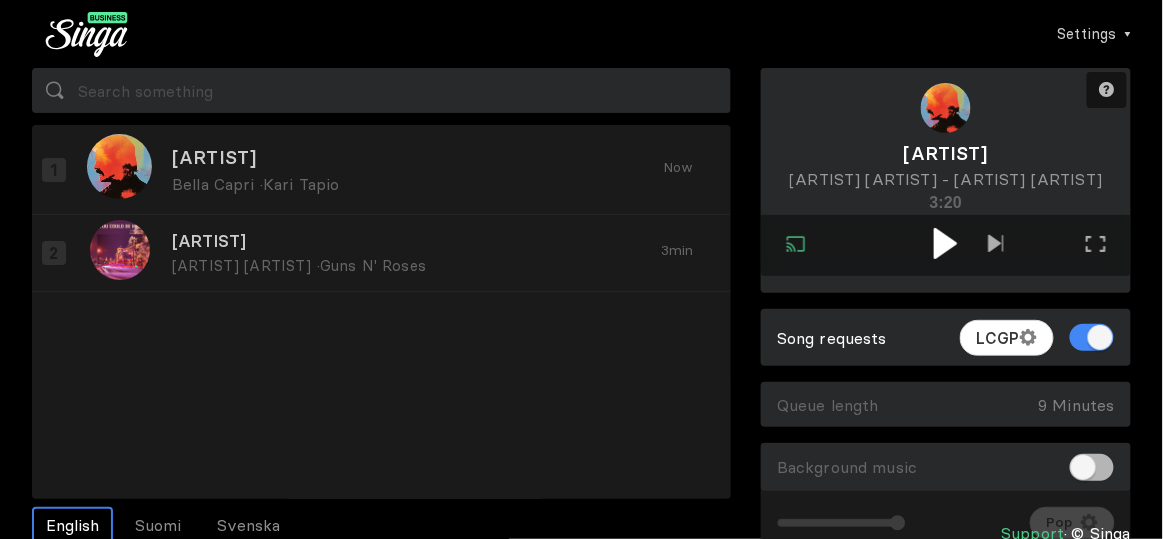 click at bounding box center [946, 243] 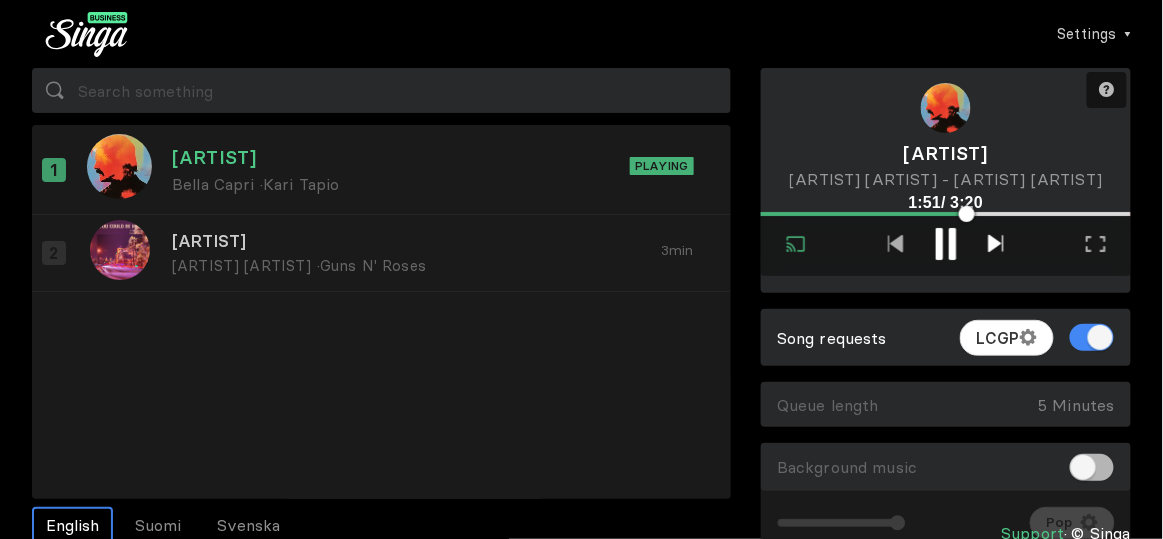 click at bounding box center [996, 243] 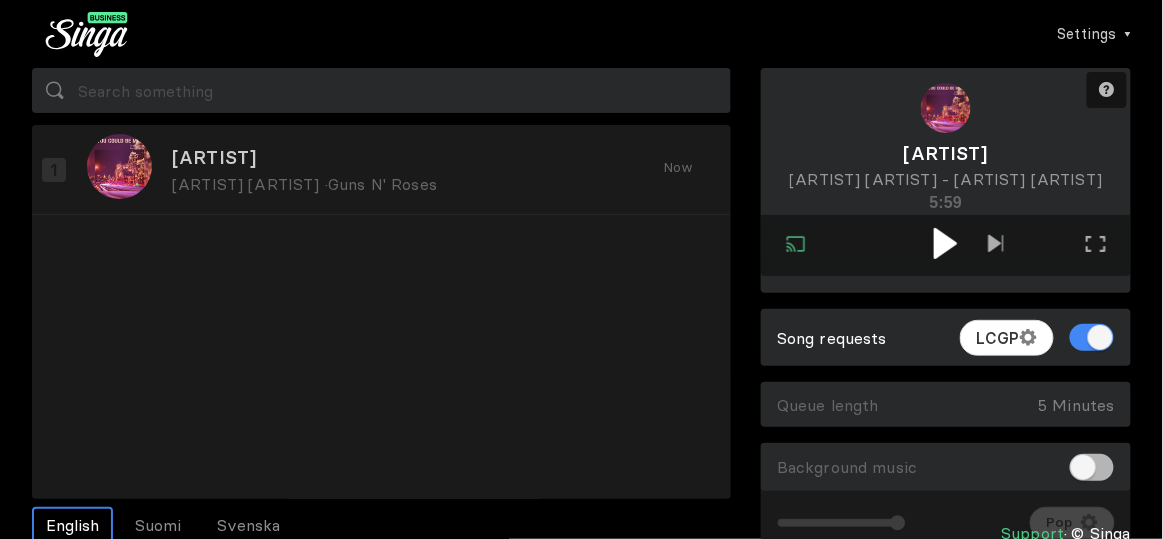 click at bounding box center [945, 243] 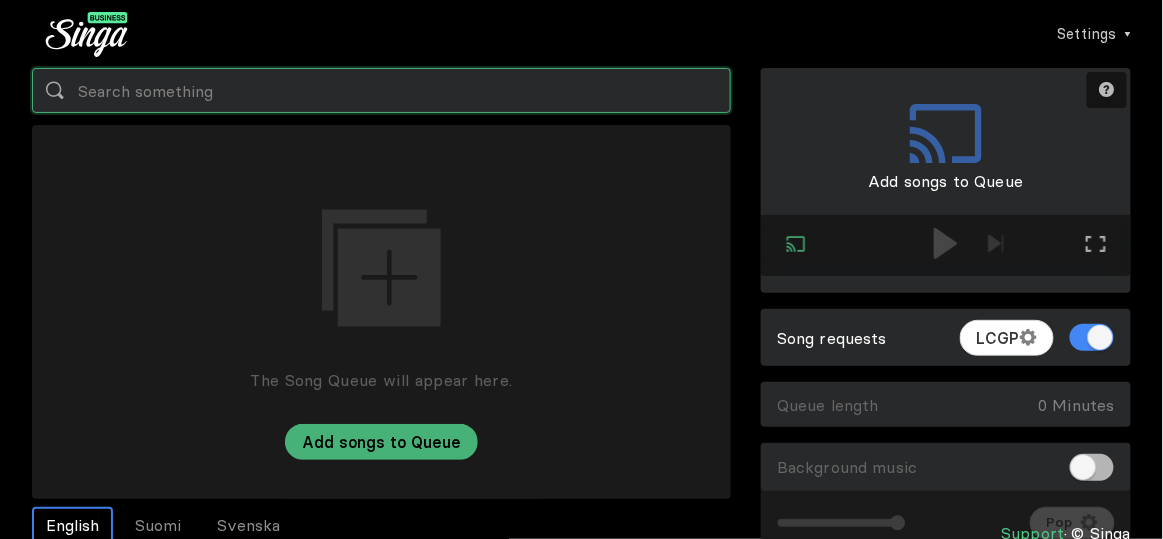 click at bounding box center [381, 90] 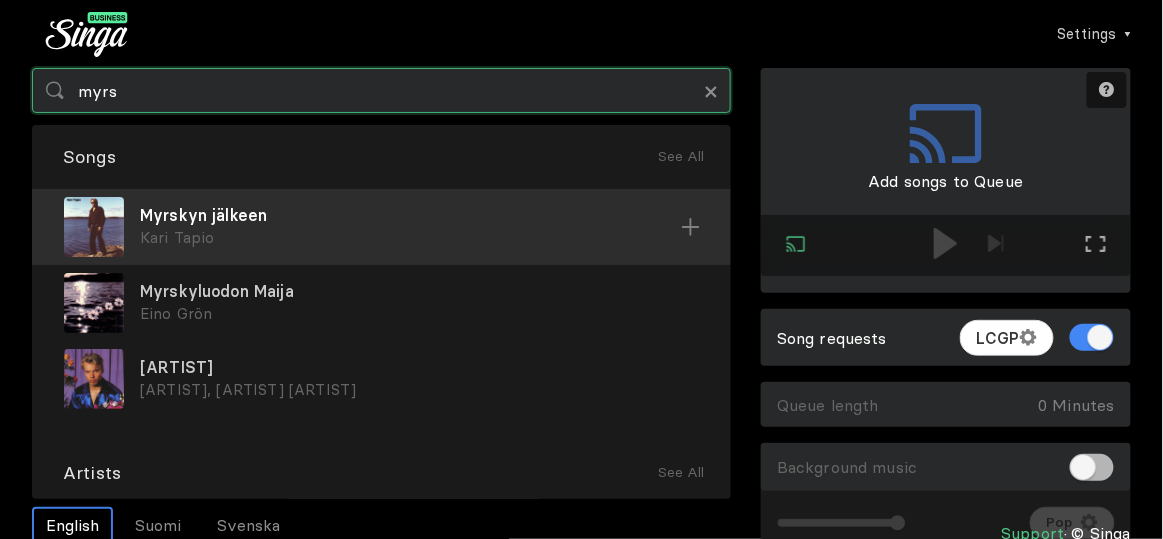 type on "myrs" 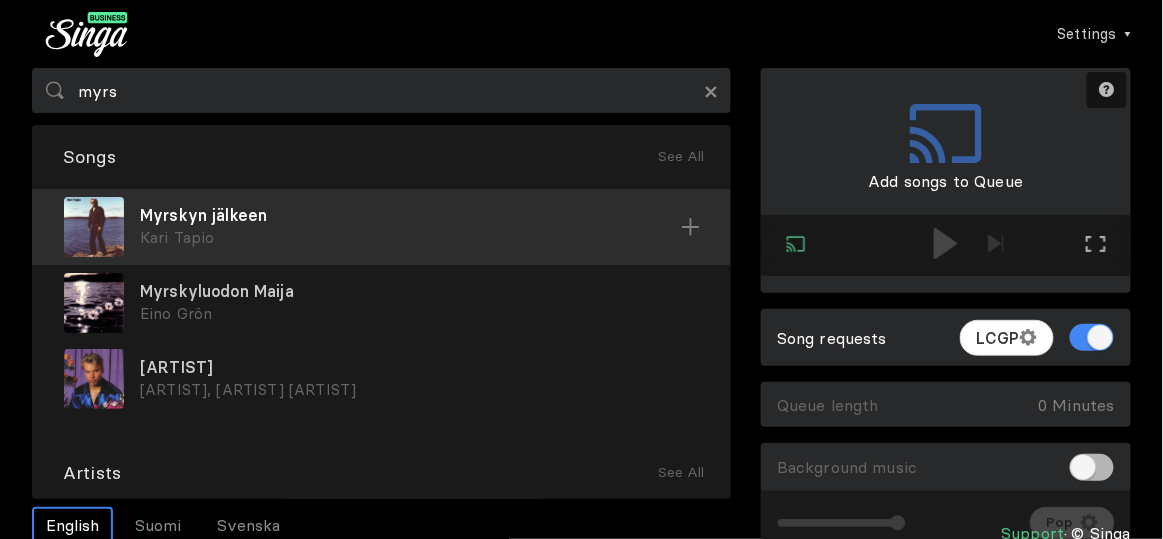 click on "Kari Tapio" at bounding box center [410, 238] 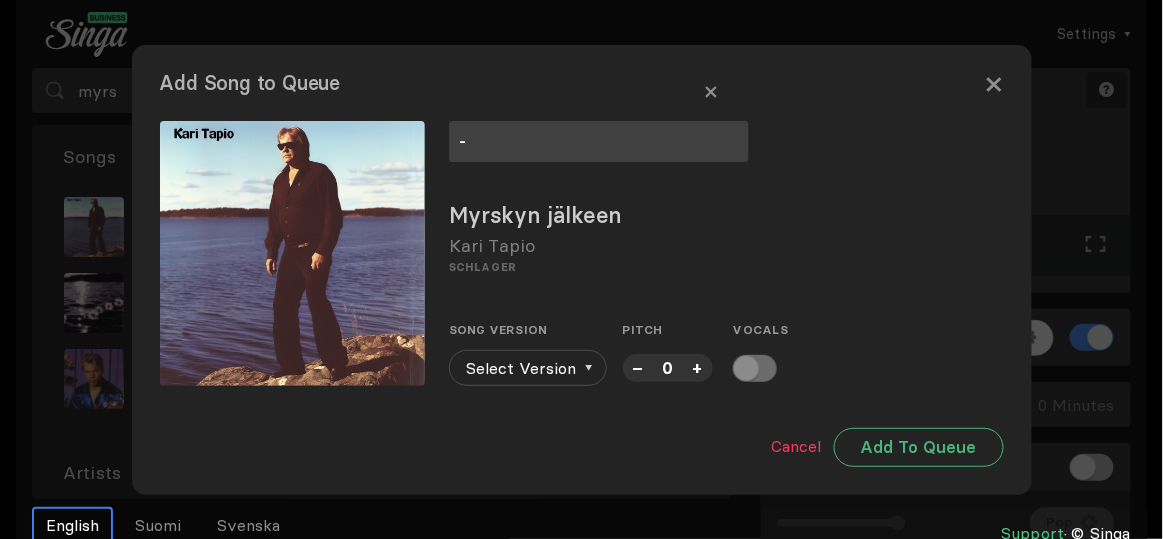 type on "-" 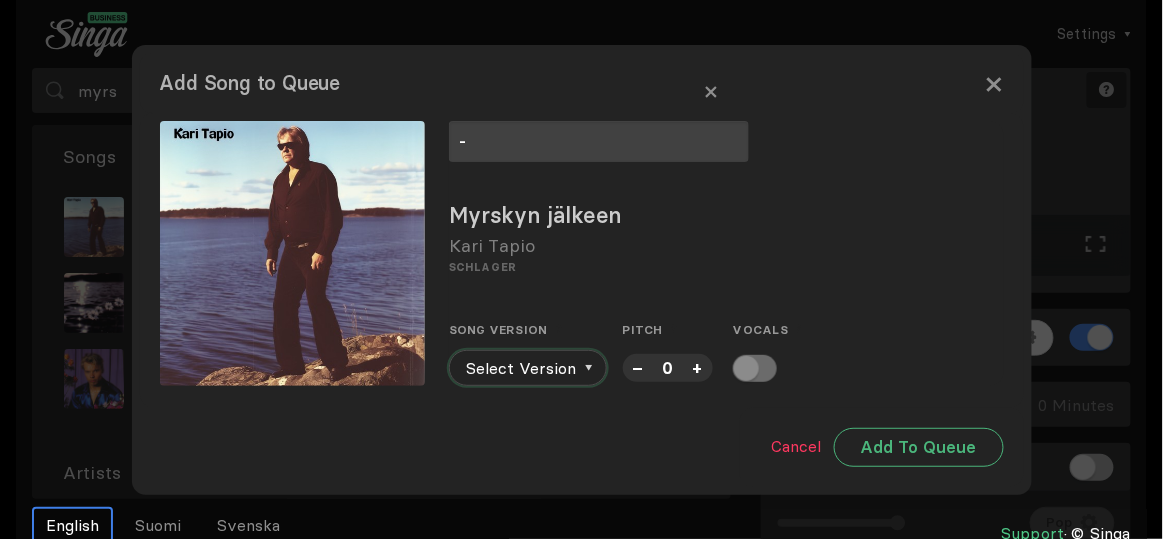click on "Select Version" at bounding box center (521, 368) 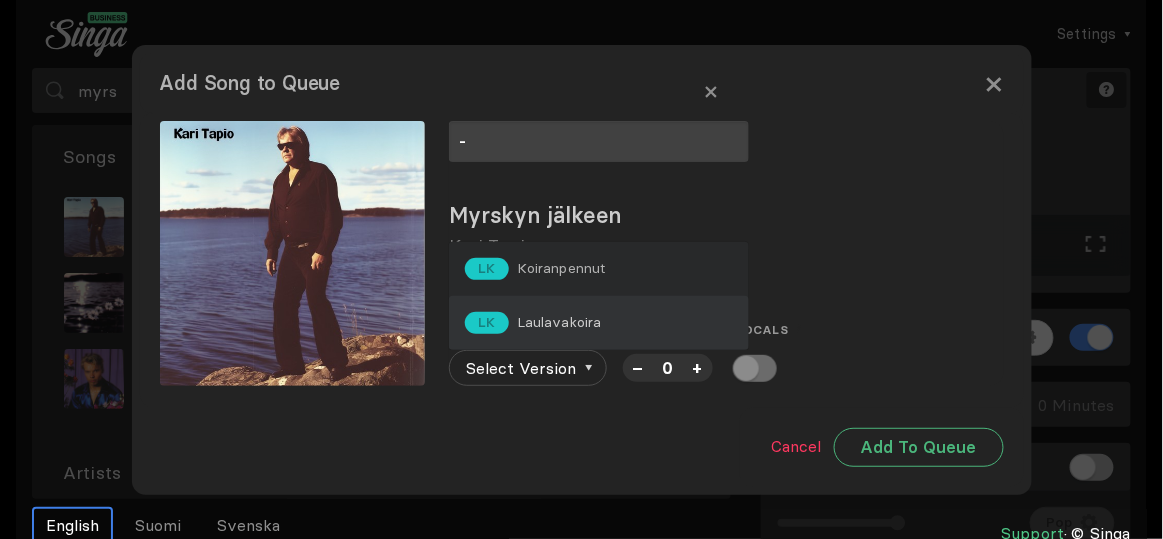 click on "LK Laulavakoira" at bounding box center [599, 323] 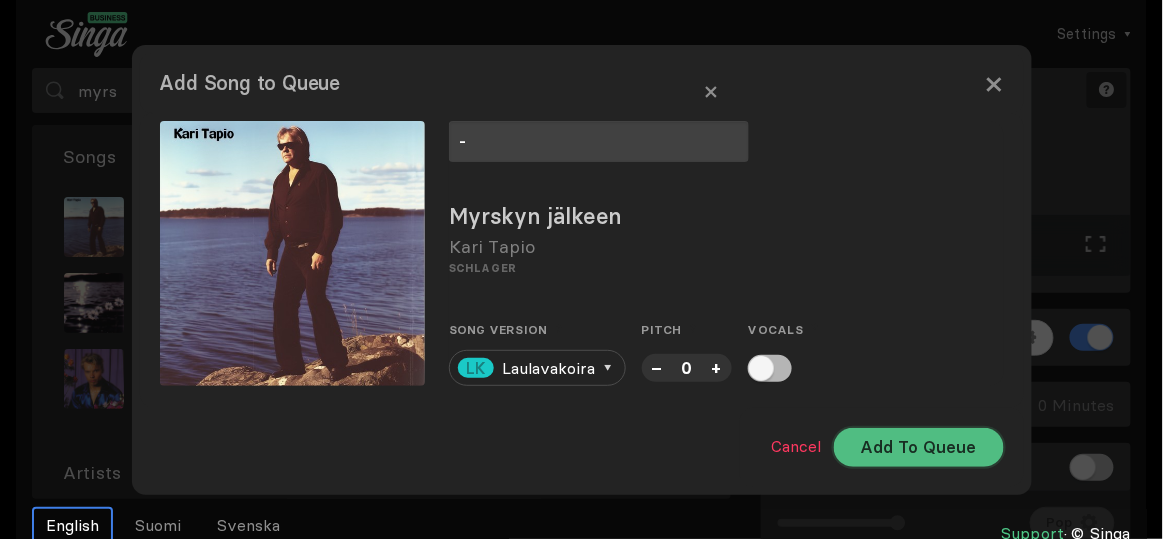 click on "Add To Queue" at bounding box center (919, 447) 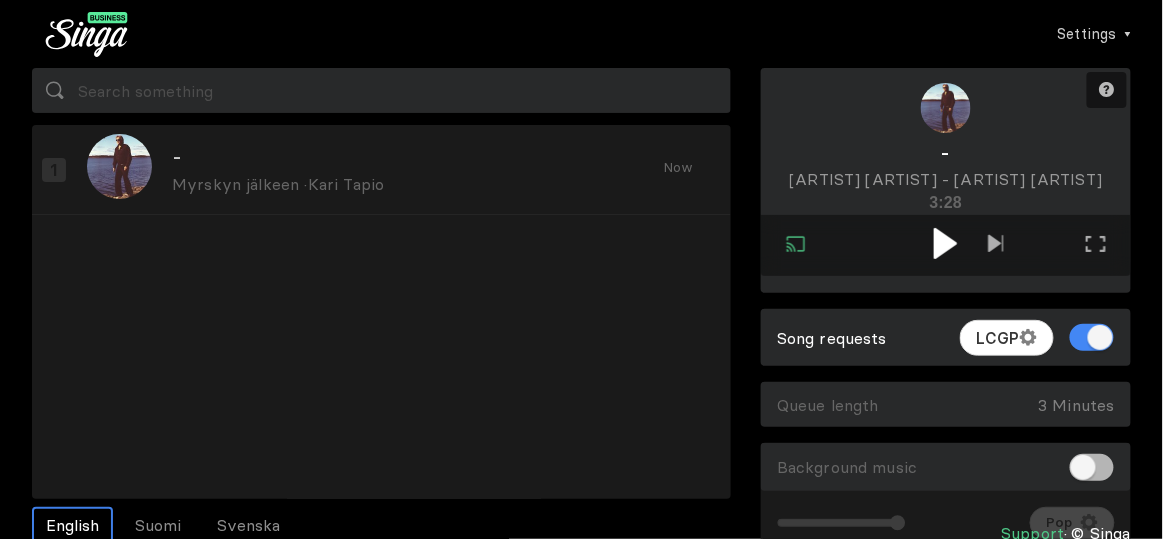 click at bounding box center [945, 243] 